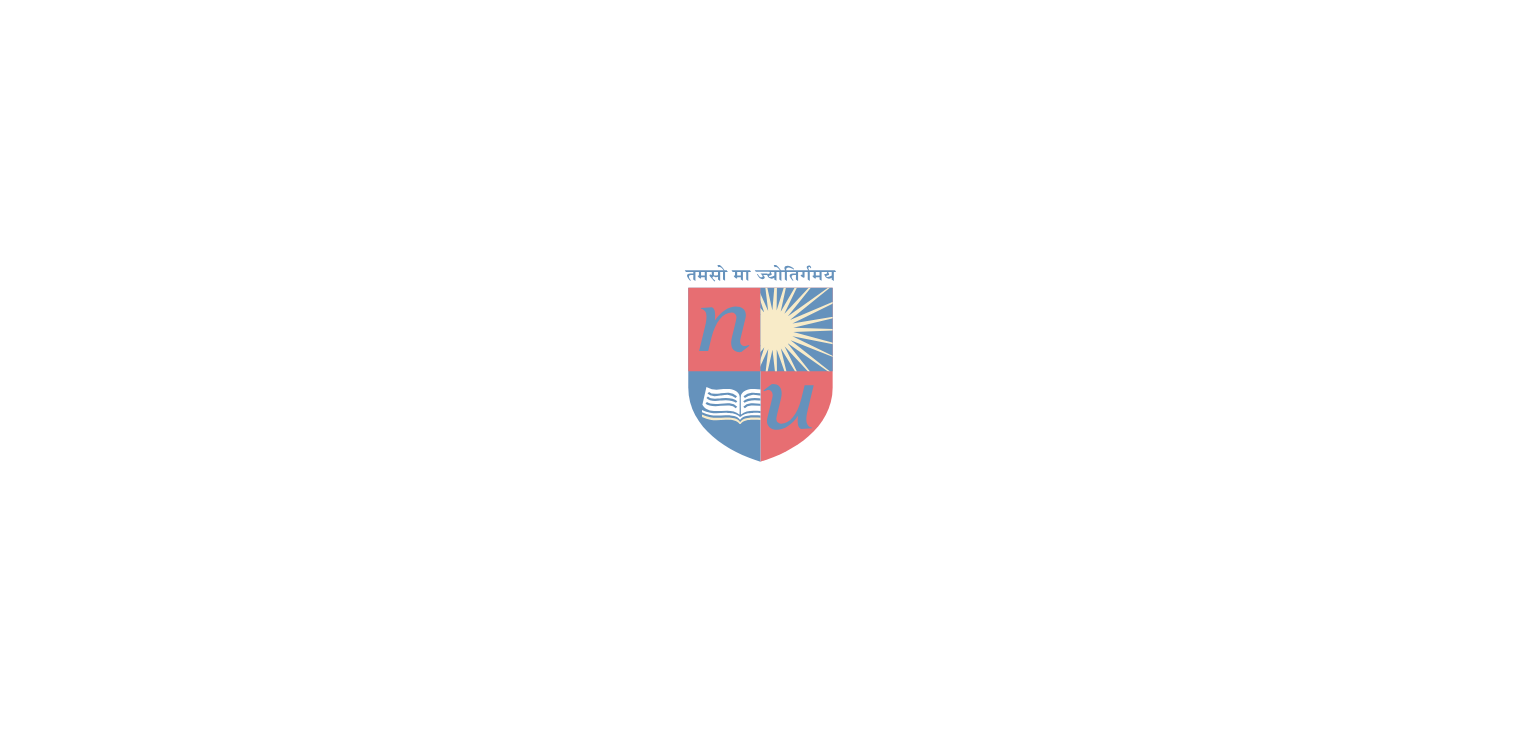 scroll, scrollTop: 0, scrollLeft: 0, axis: both 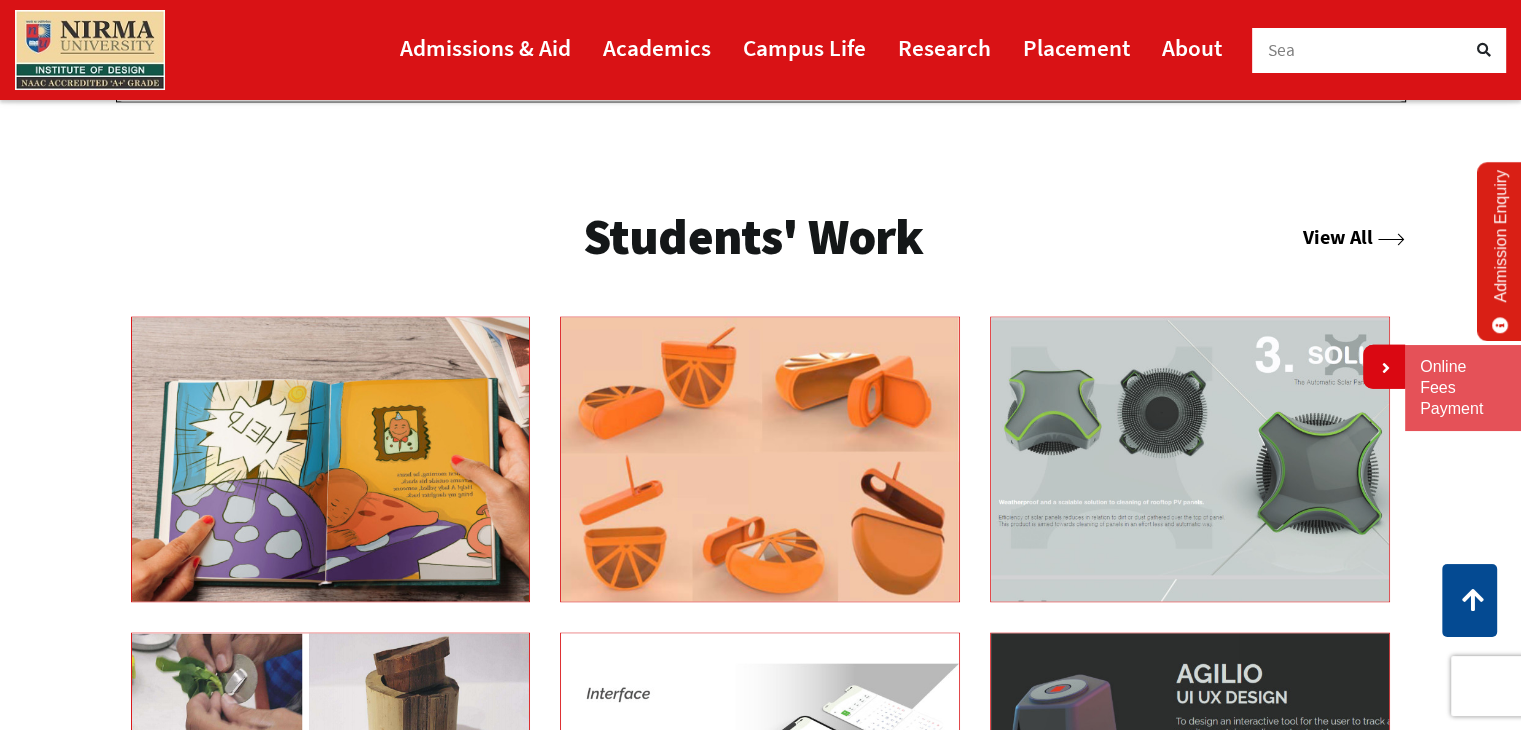 click on "View All" at bounding box center (1354, 236) 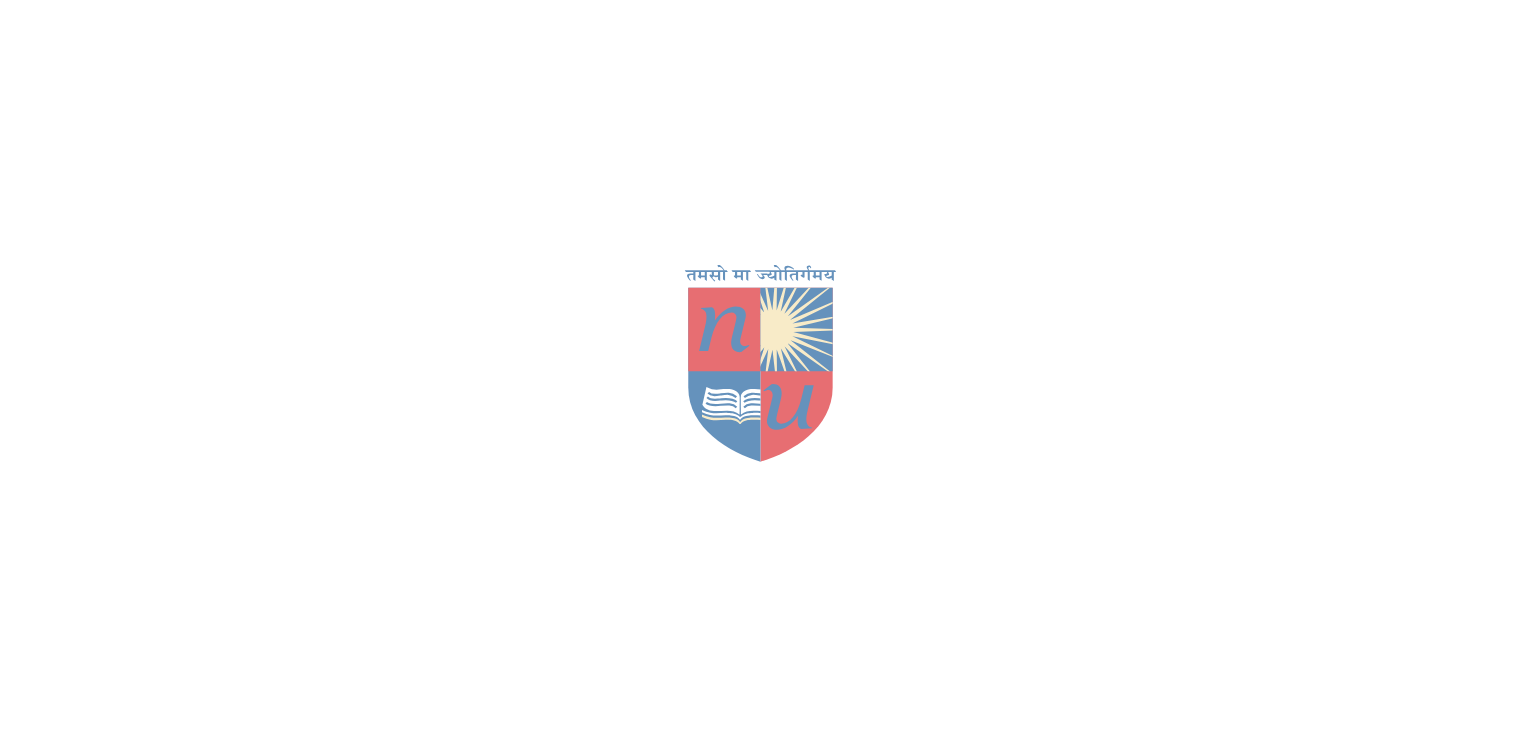 scroll, scrollTop: 0, scrollLeft: 0, axis: both 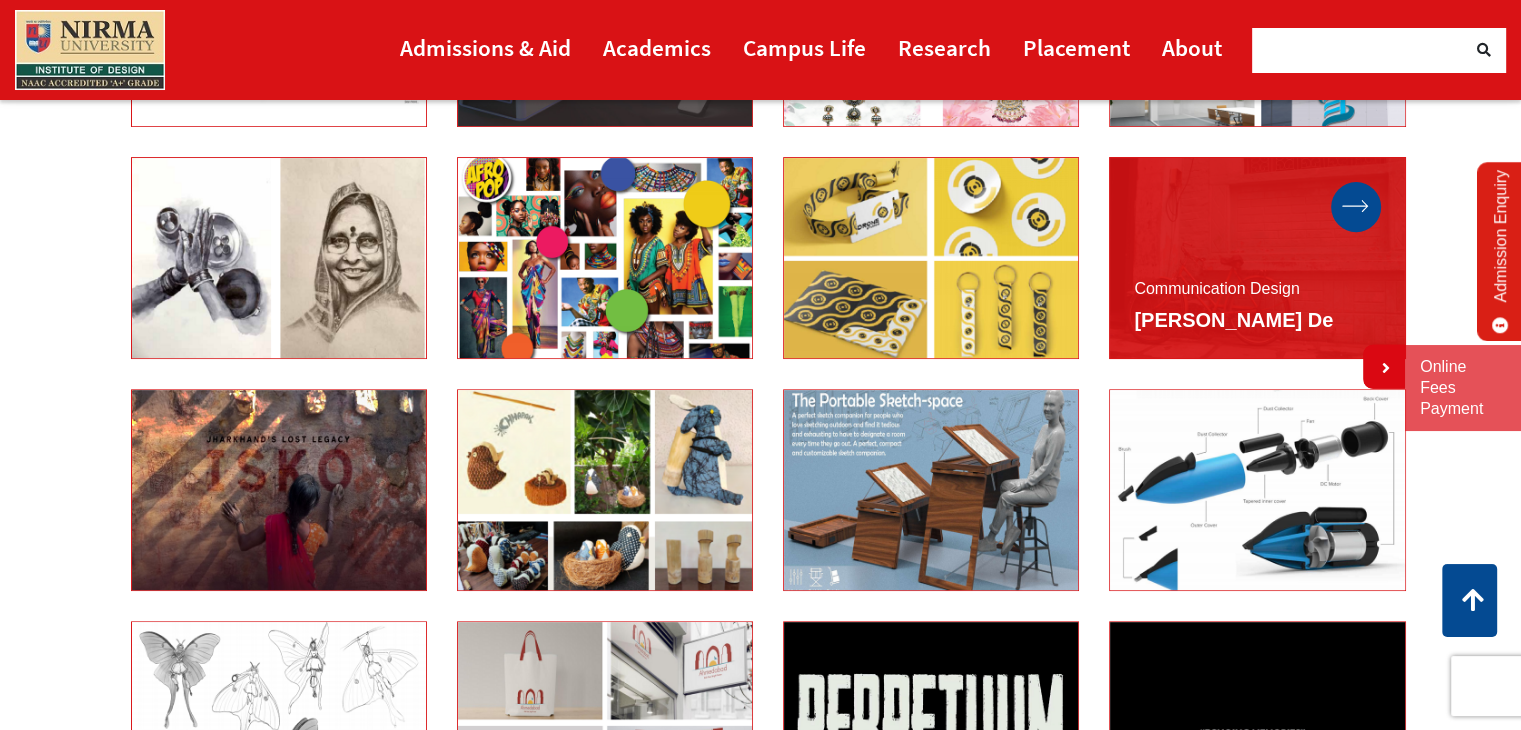click 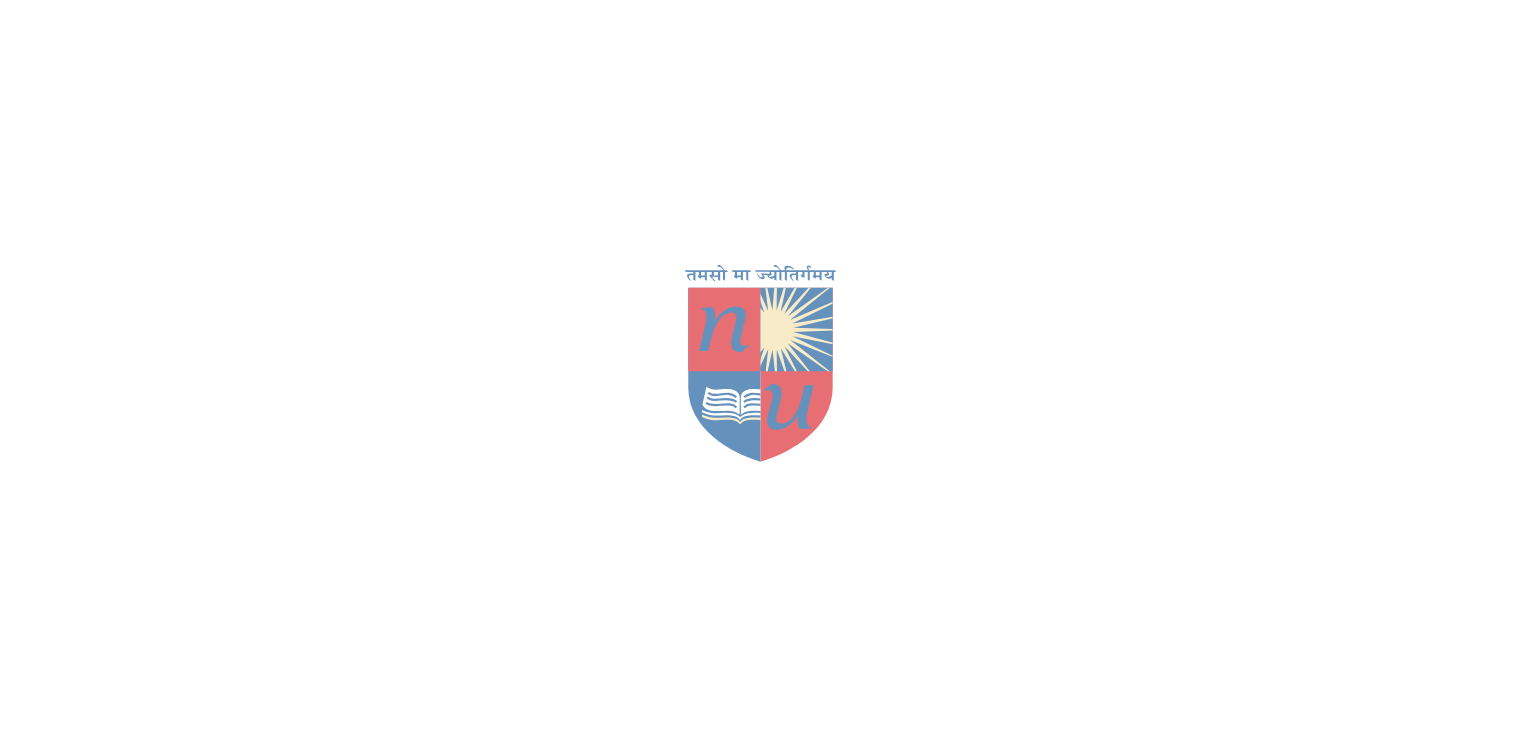 scroll, scrollTop: 0, scrollLeft: 0, axis: both 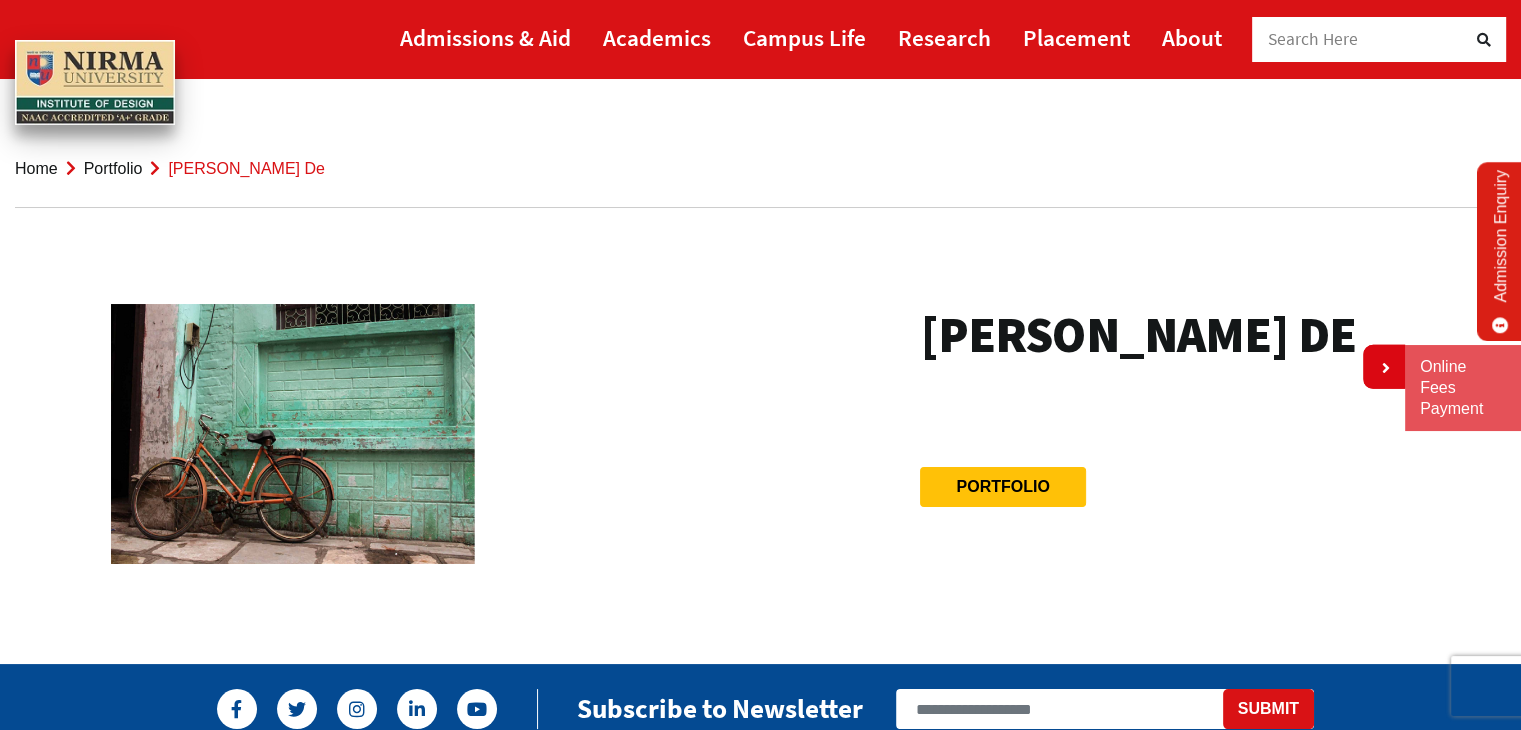 click on "Aniket De
Portfolio" at bounding box center [1145, 444] 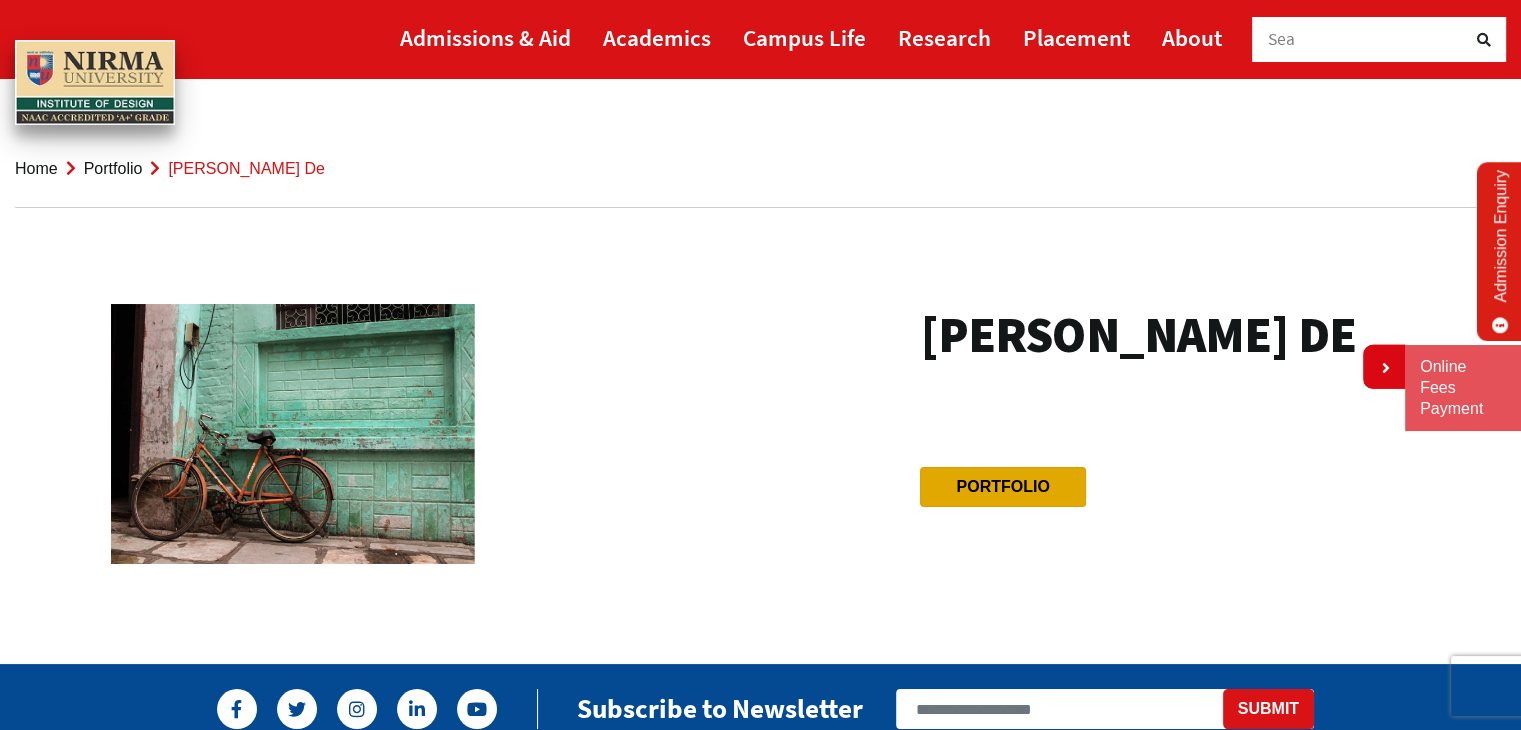 click on "Portfolio" at bounding box center (1002, 487) 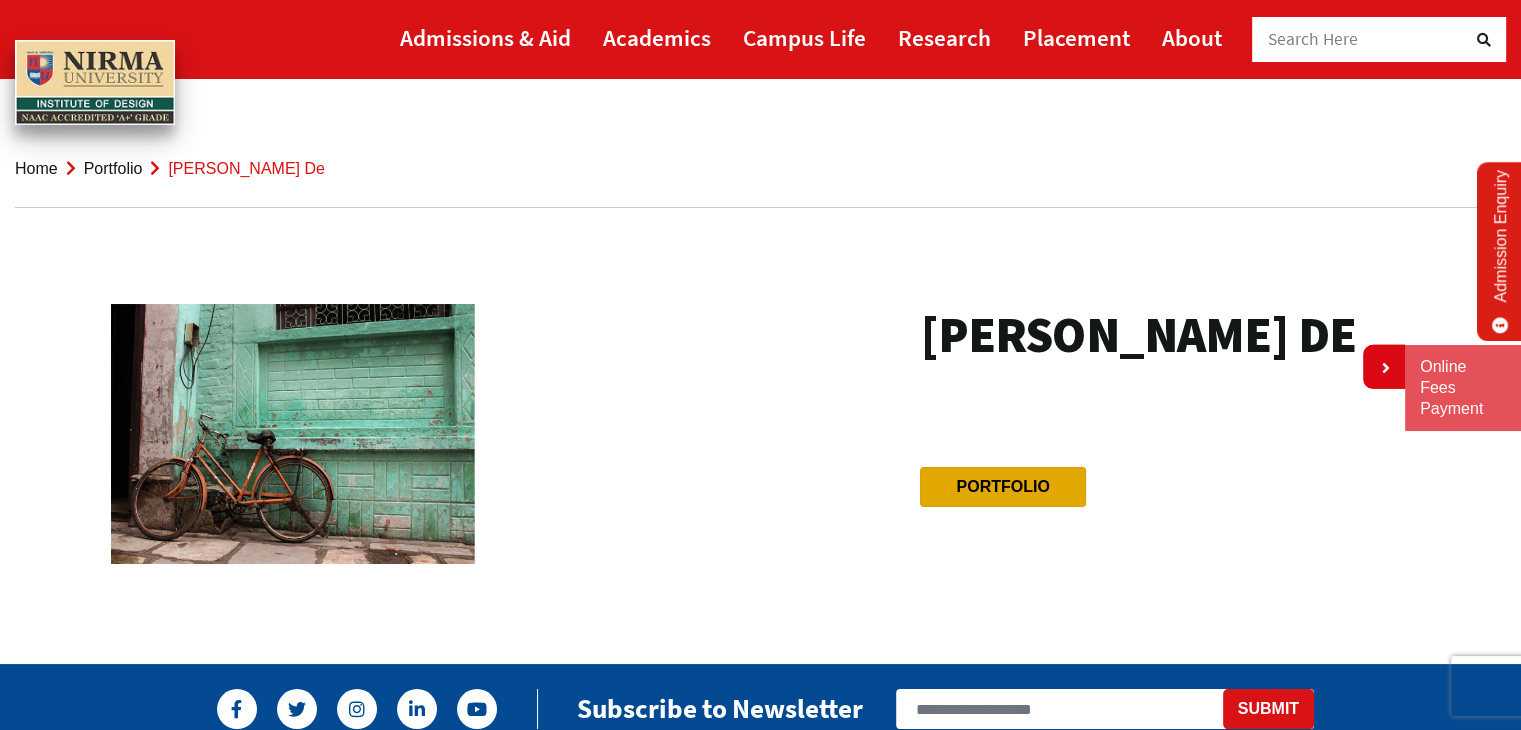 click on "Portfolio" at bounding box center (1002, 487) 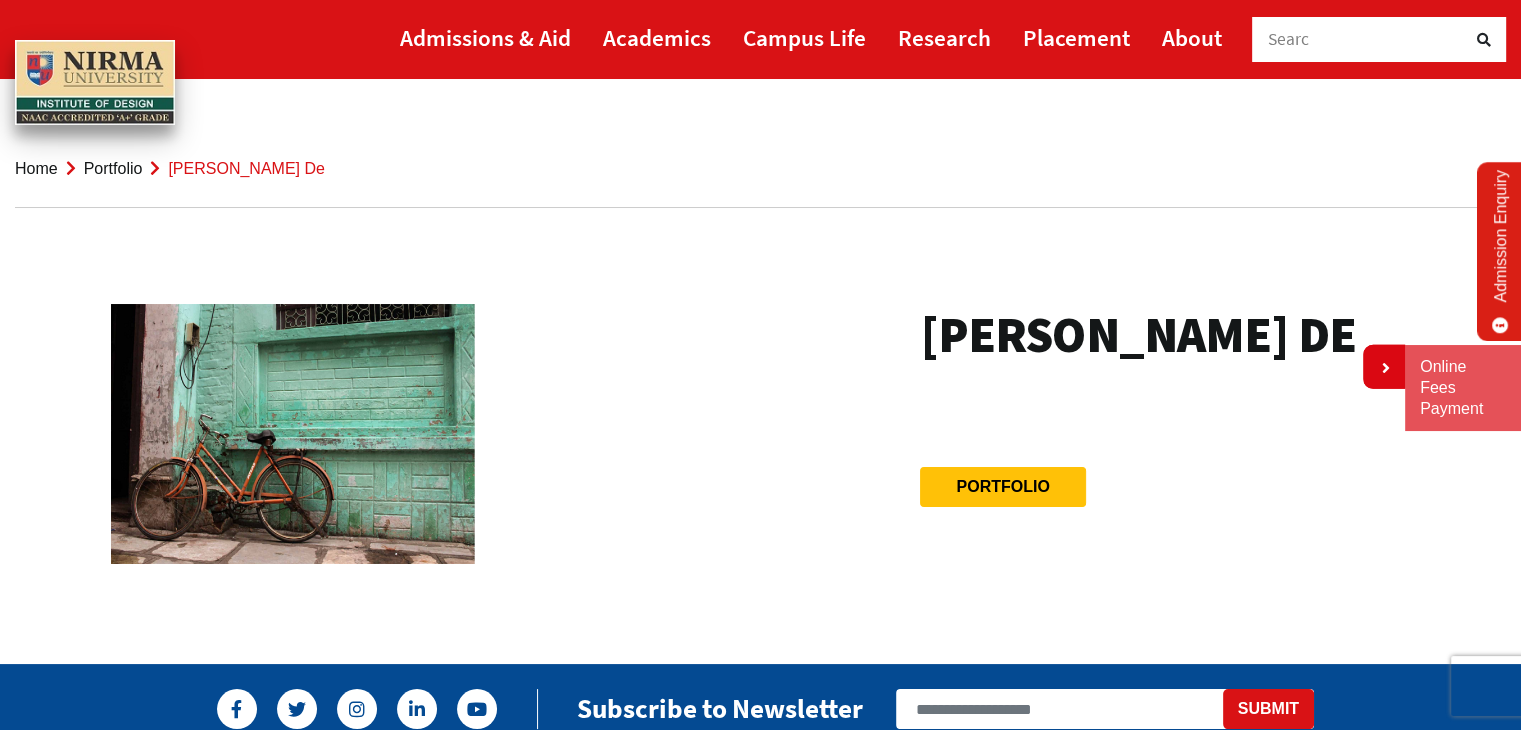 drag, startPoint x: 295, startPoint y: 325, endPoint x: 303, endPoint y: 337, distance: 14.422205 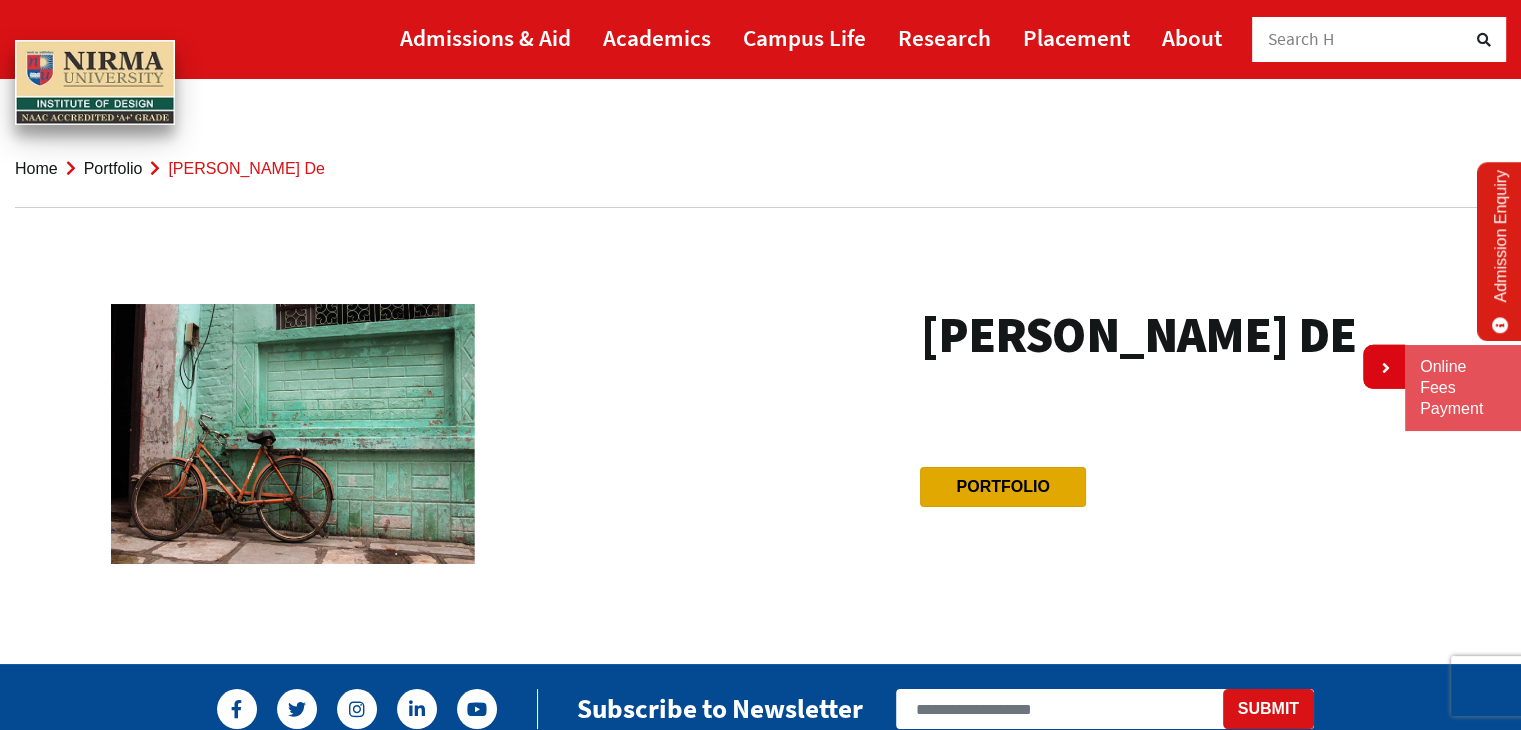 click on "Portfolio" at bounding box center (1002, 487) 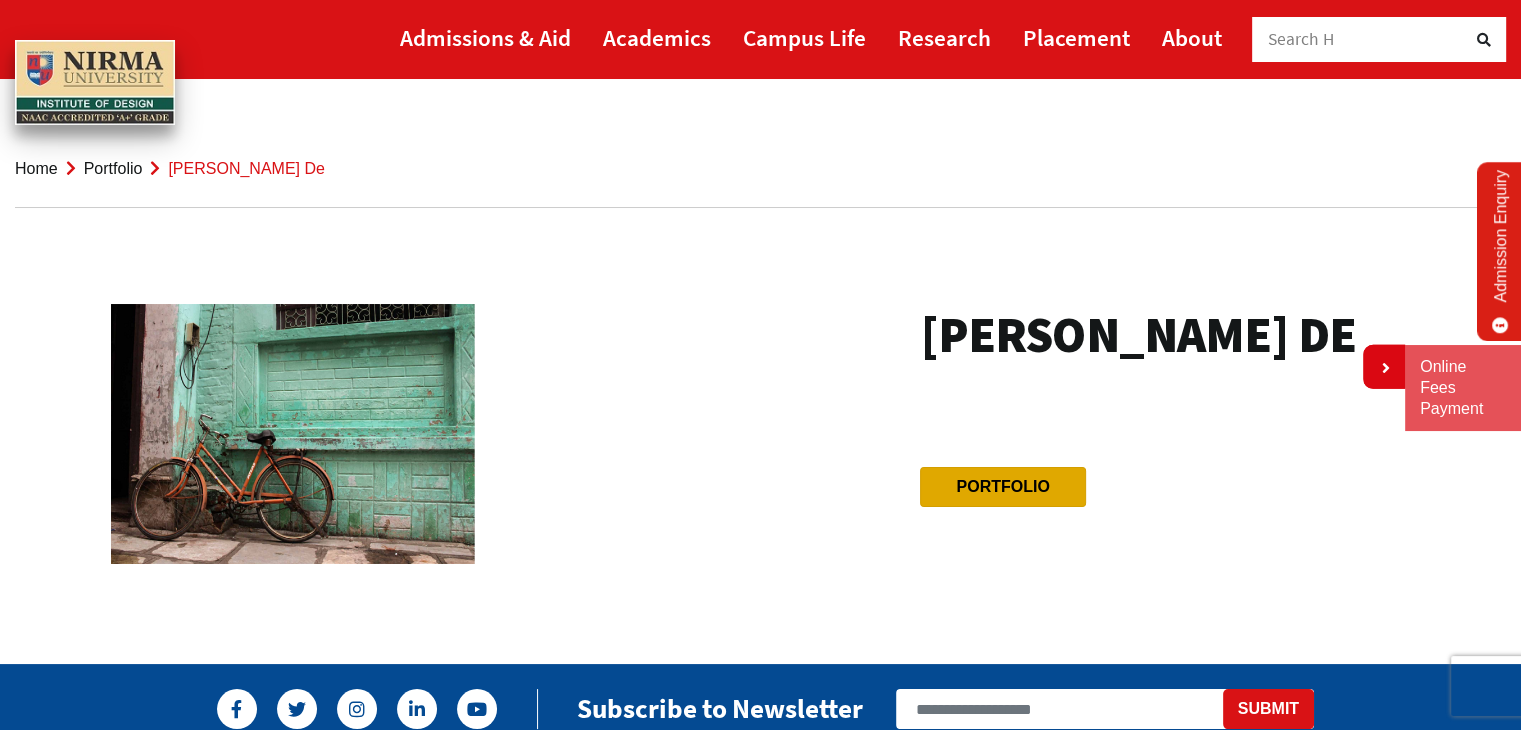 click on "Portfolio" at bounding box center [1002, 487] 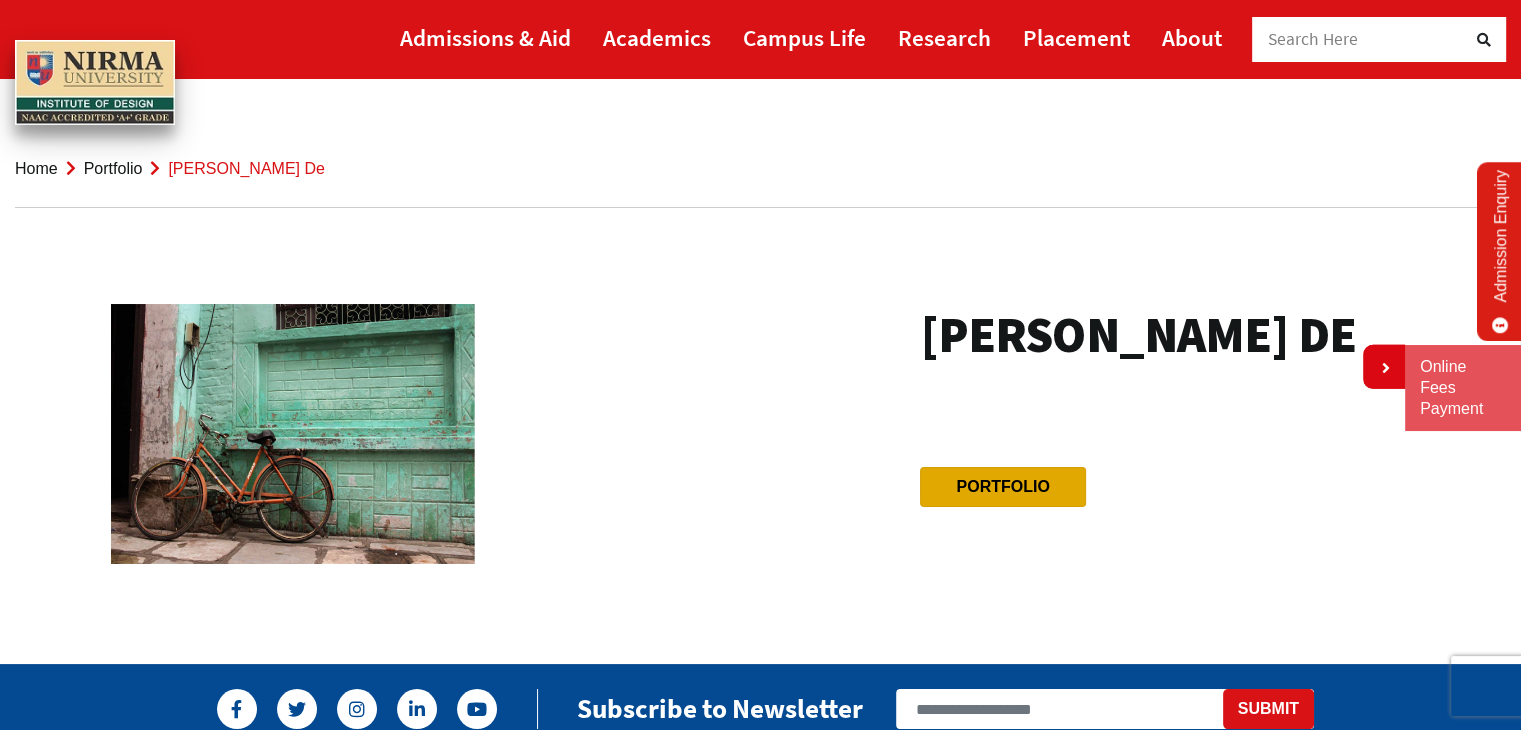 click on "Portfolio" at bounding box center (1002, 487) 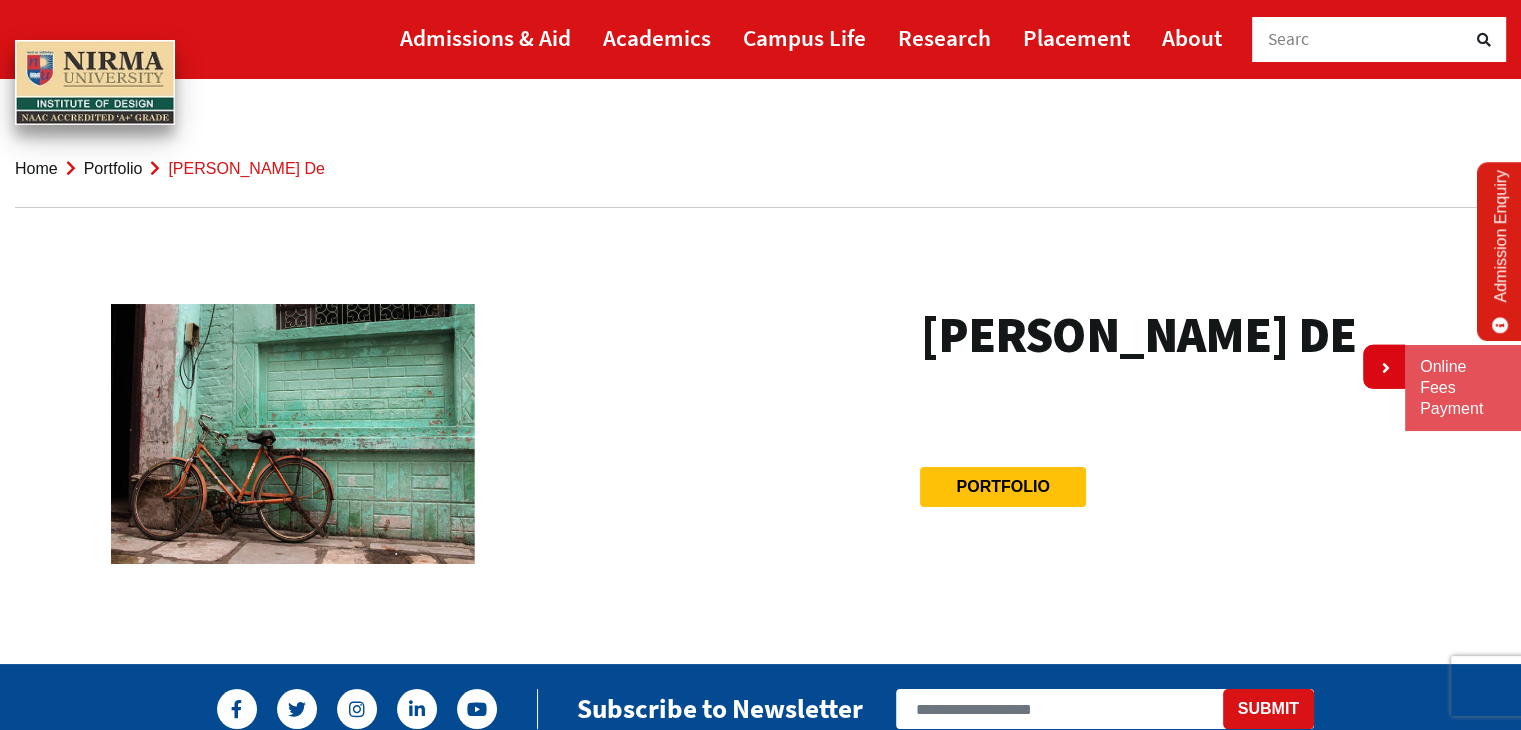 click at bounding box center [293, 434] 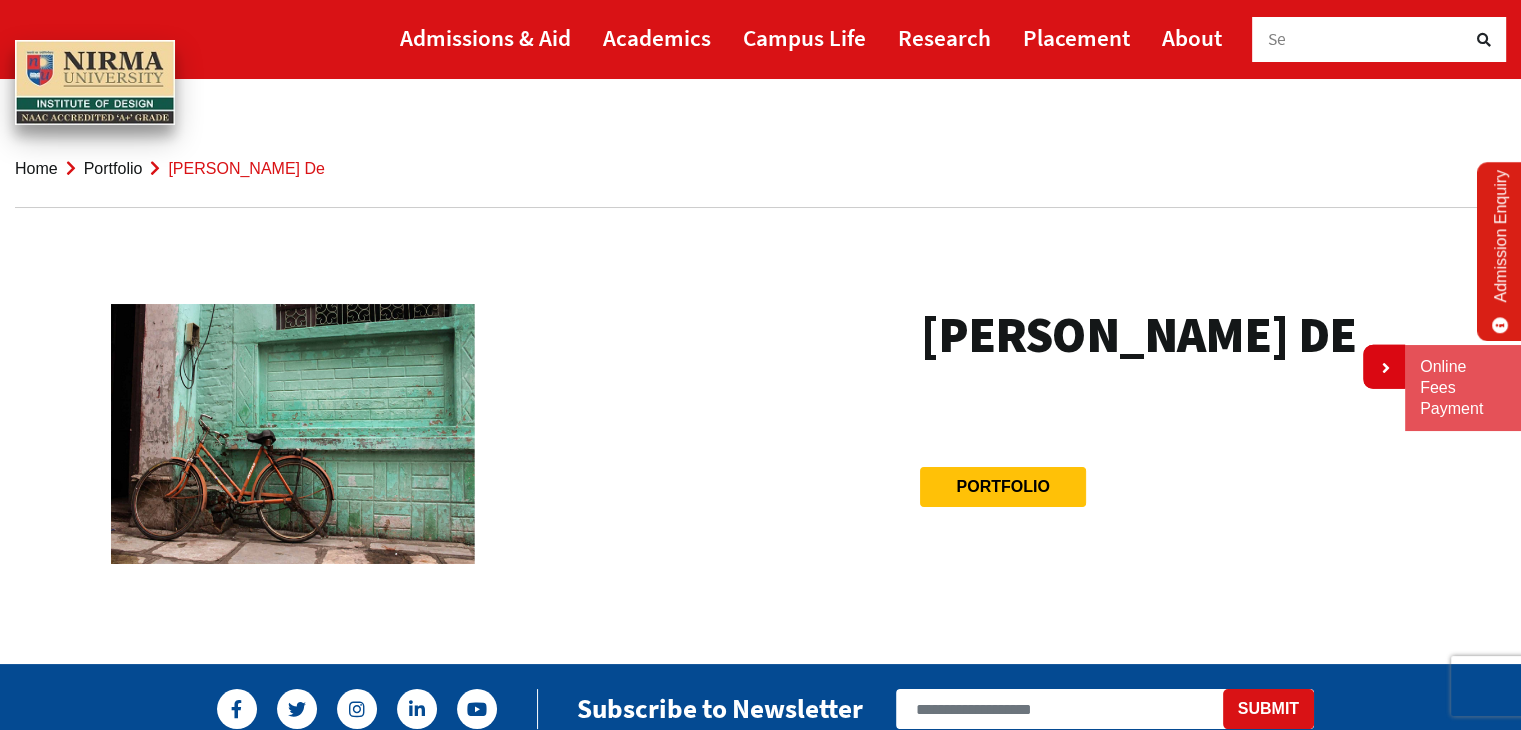 click on "Aniket De" at bounding box center (1137, 335) 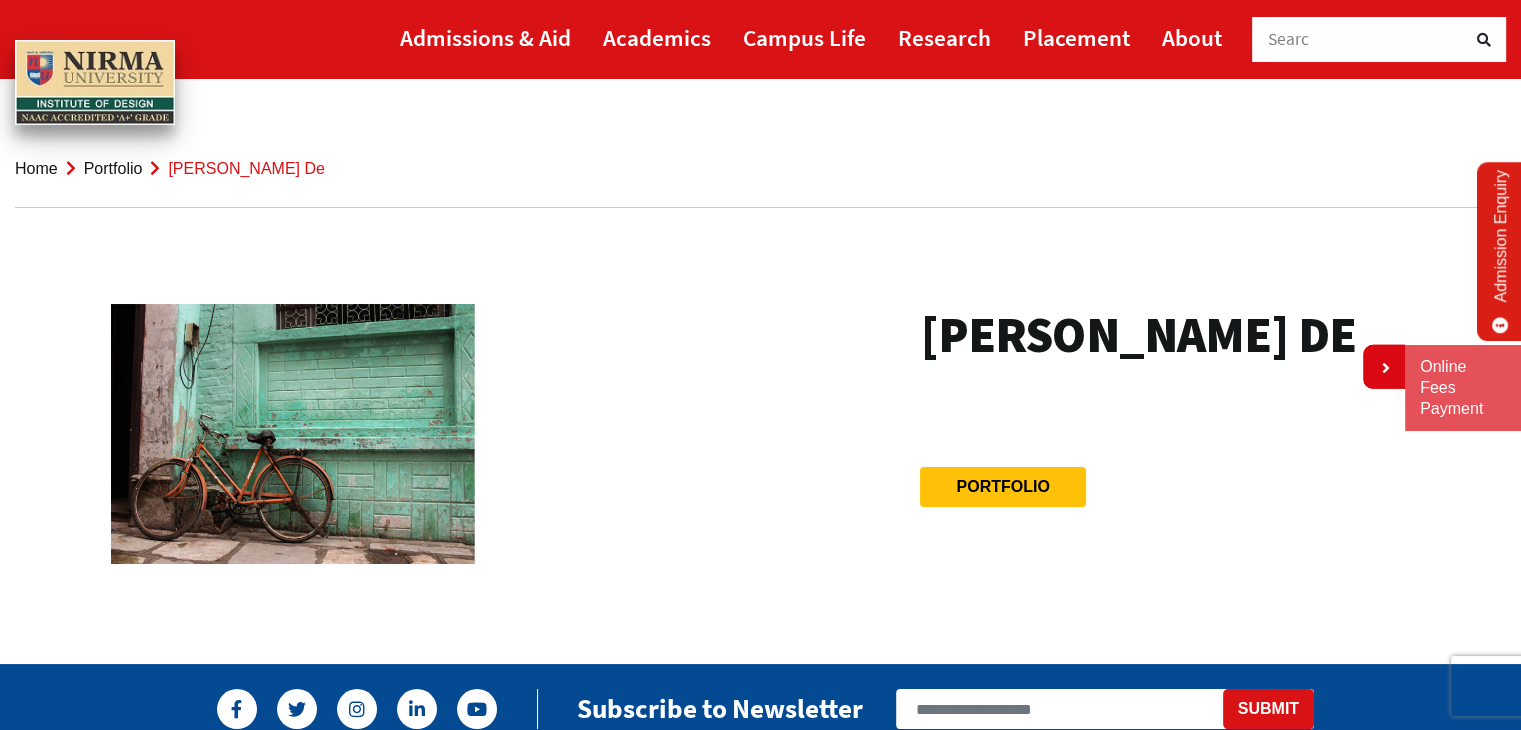 click on "Aniket De" at bounding box center [1137, 335] 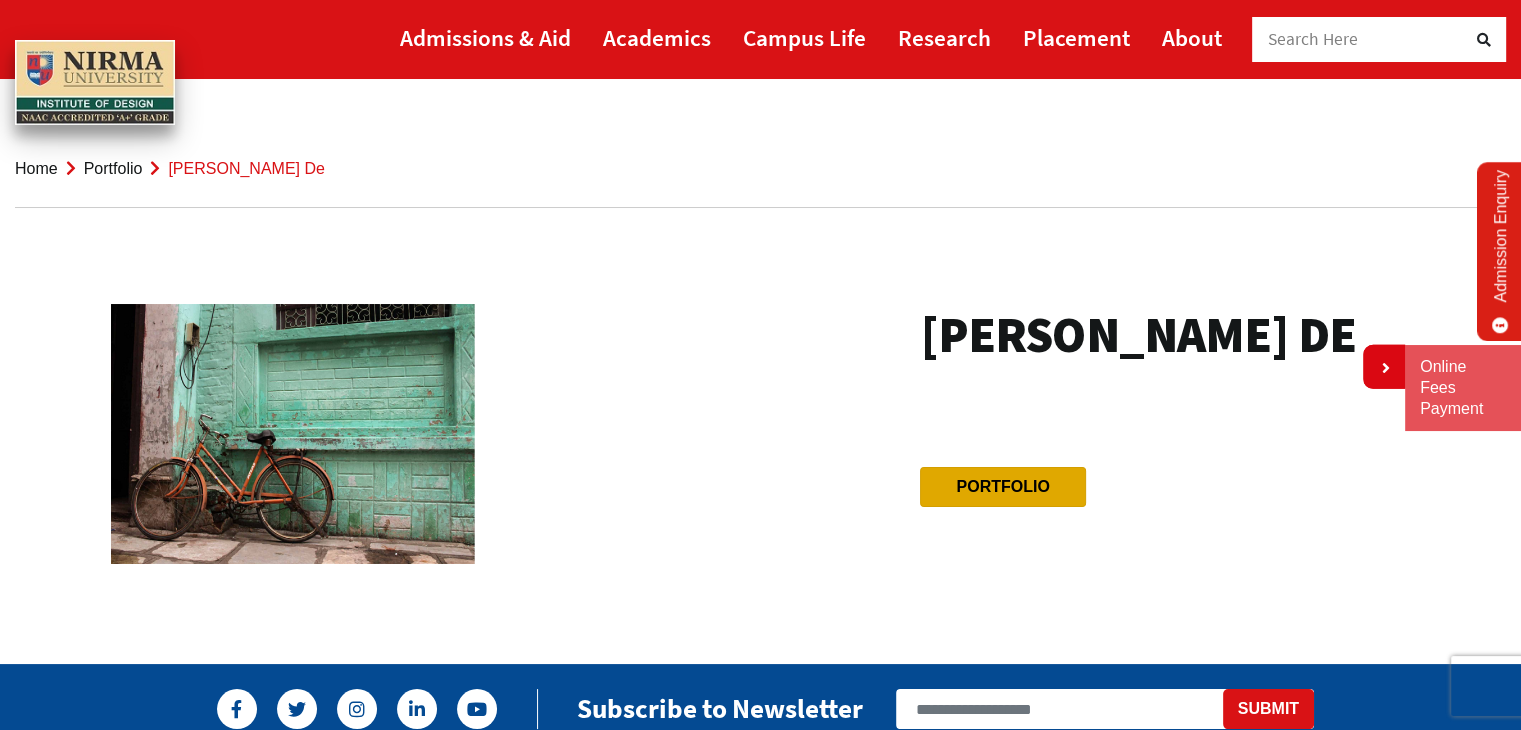click on "Portfolio" at bounding box center [1002, 487] 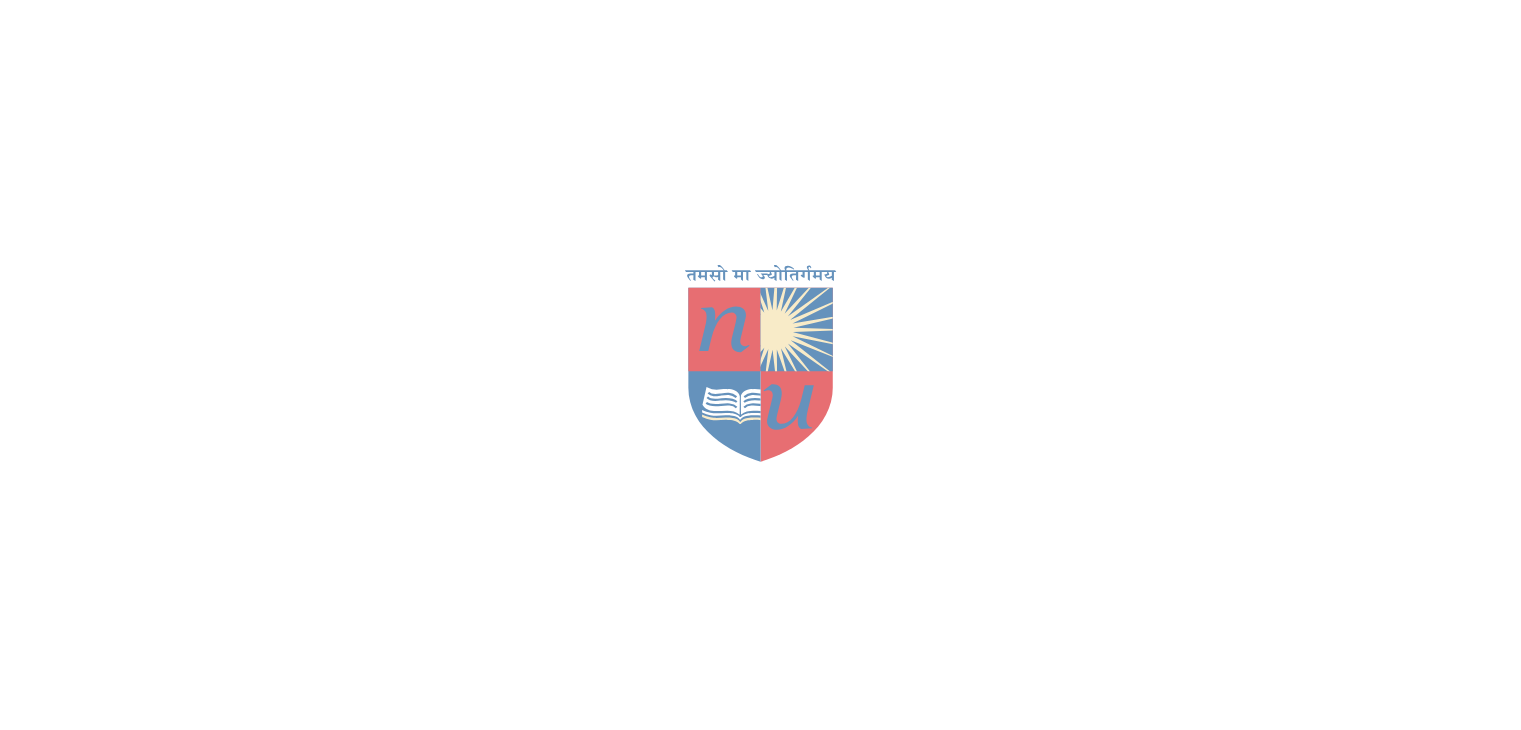 scroll, scrollTop: 742, scrollLeft: 0, axis: vertical 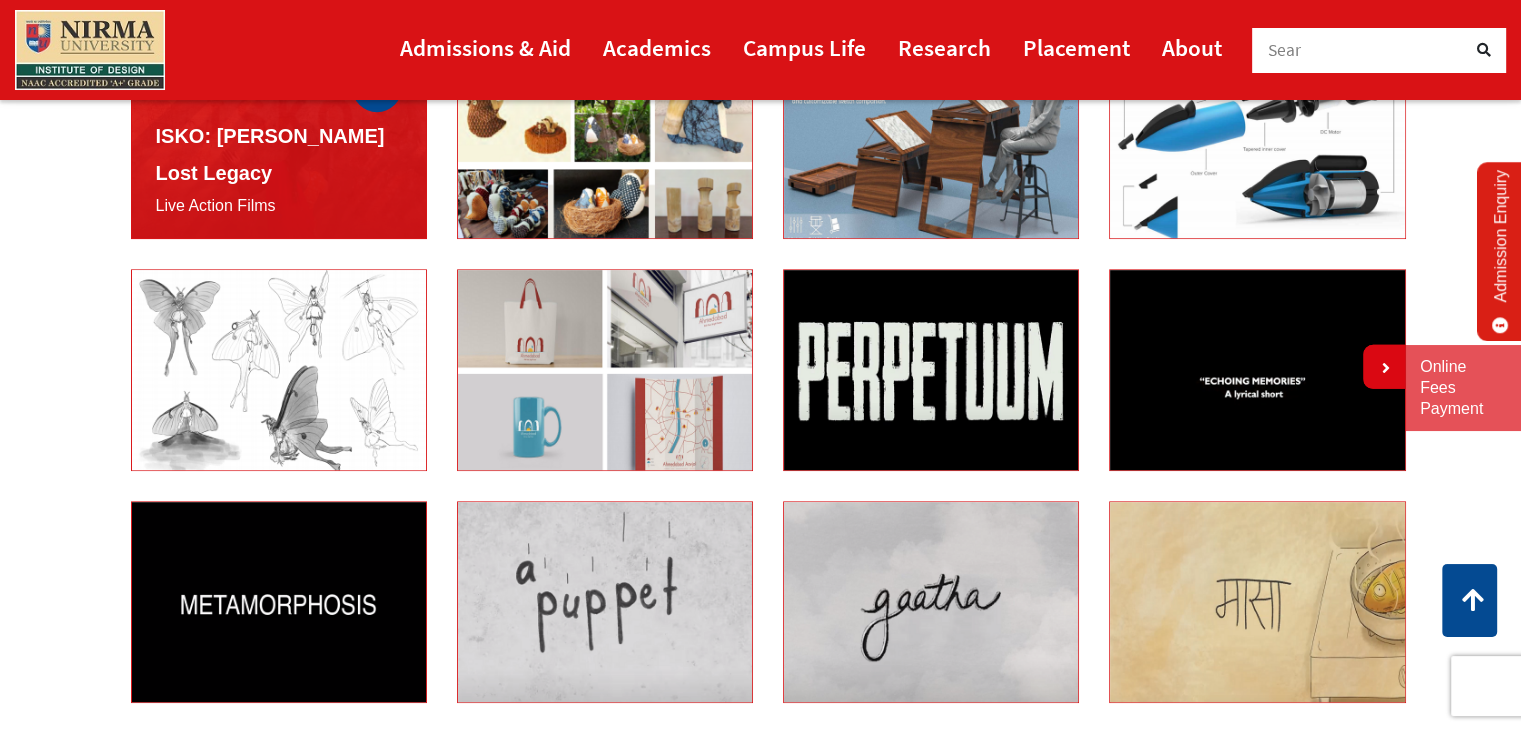click at bounding box center (377, 87) 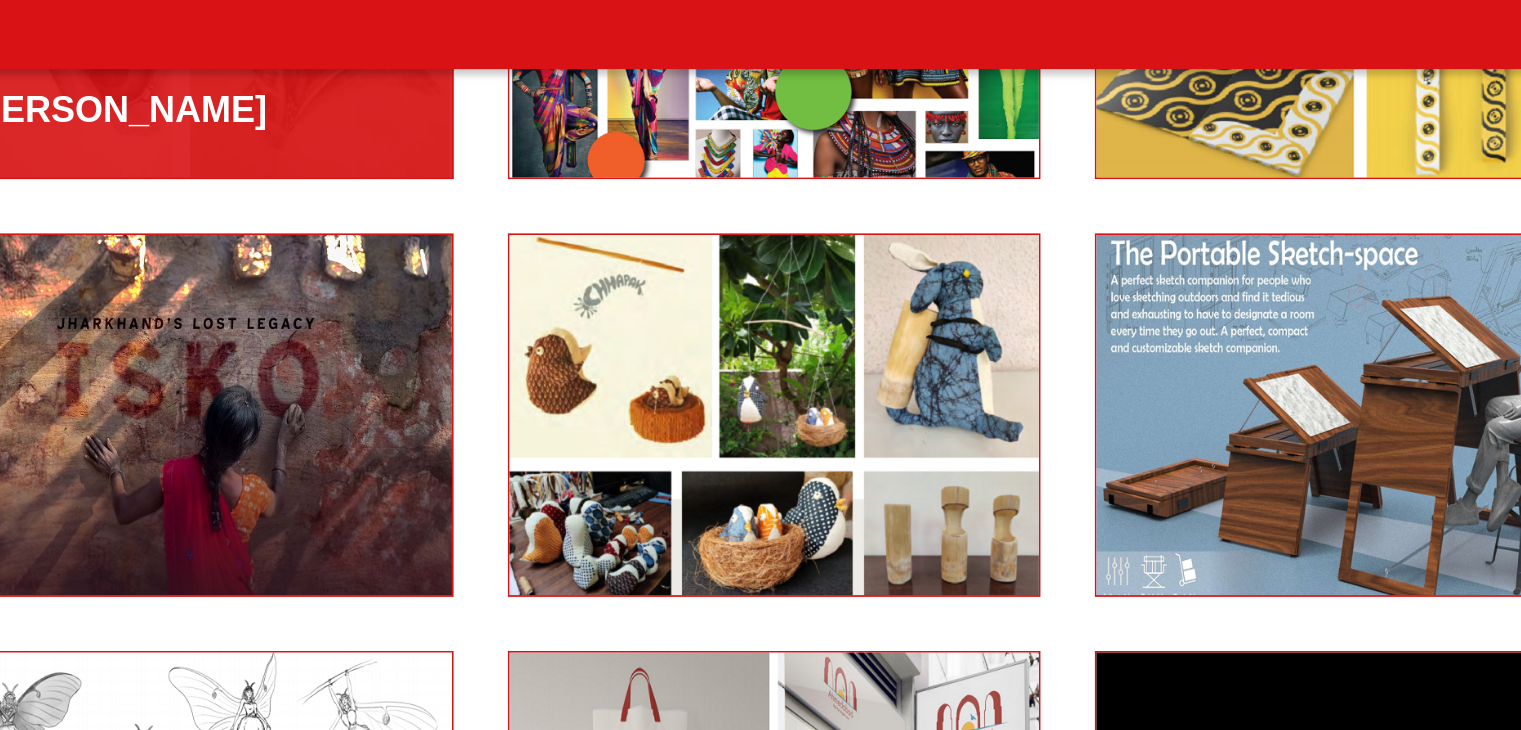 scroll, scrollTop: 940, scrollLeft: 0, axis: vertical 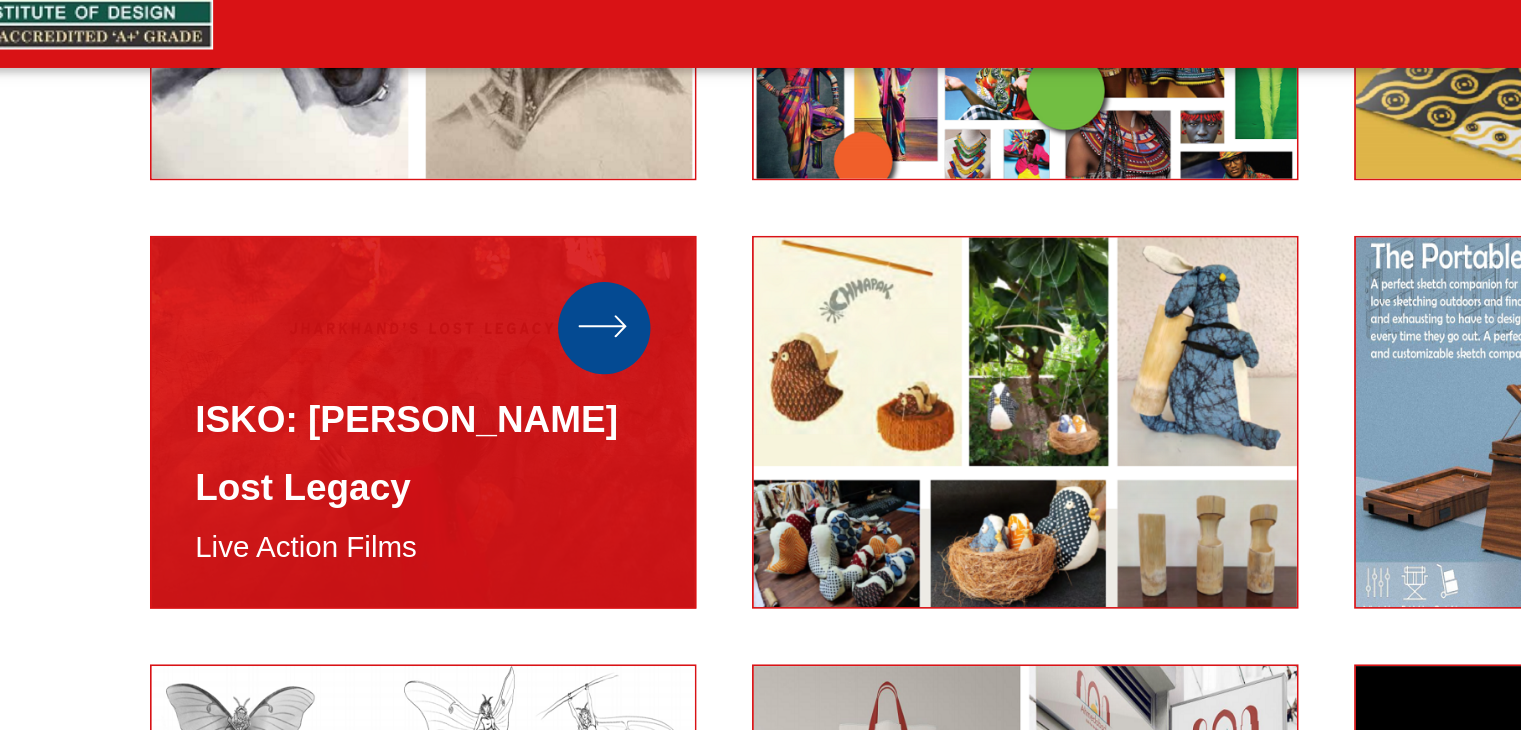 click at bounding box center [377, 241] 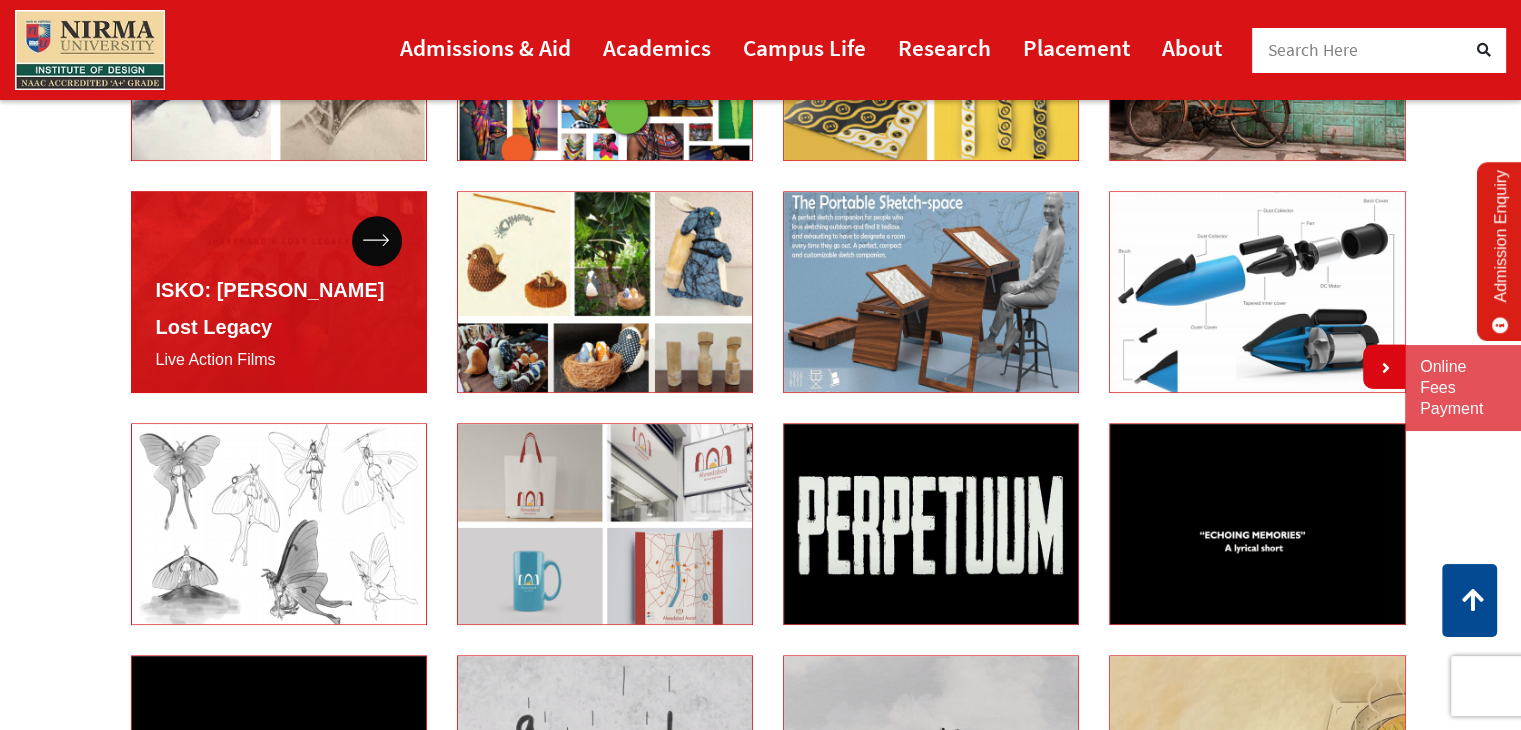 click on "ISKO: Jharkhand’s Lost Legacy" at bounding box center [291, 309] 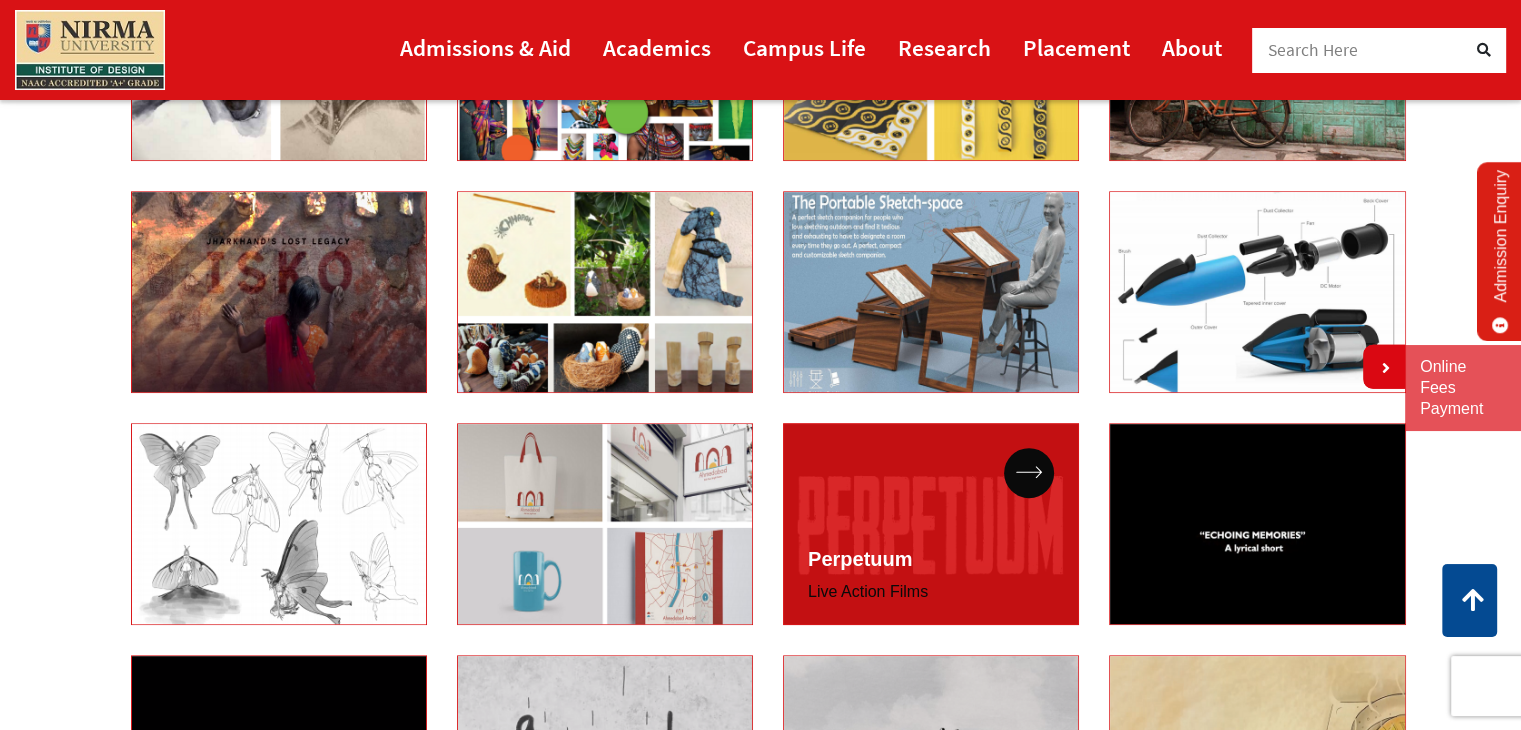 click on "Live Action Films" at bounding box center [868, 591] 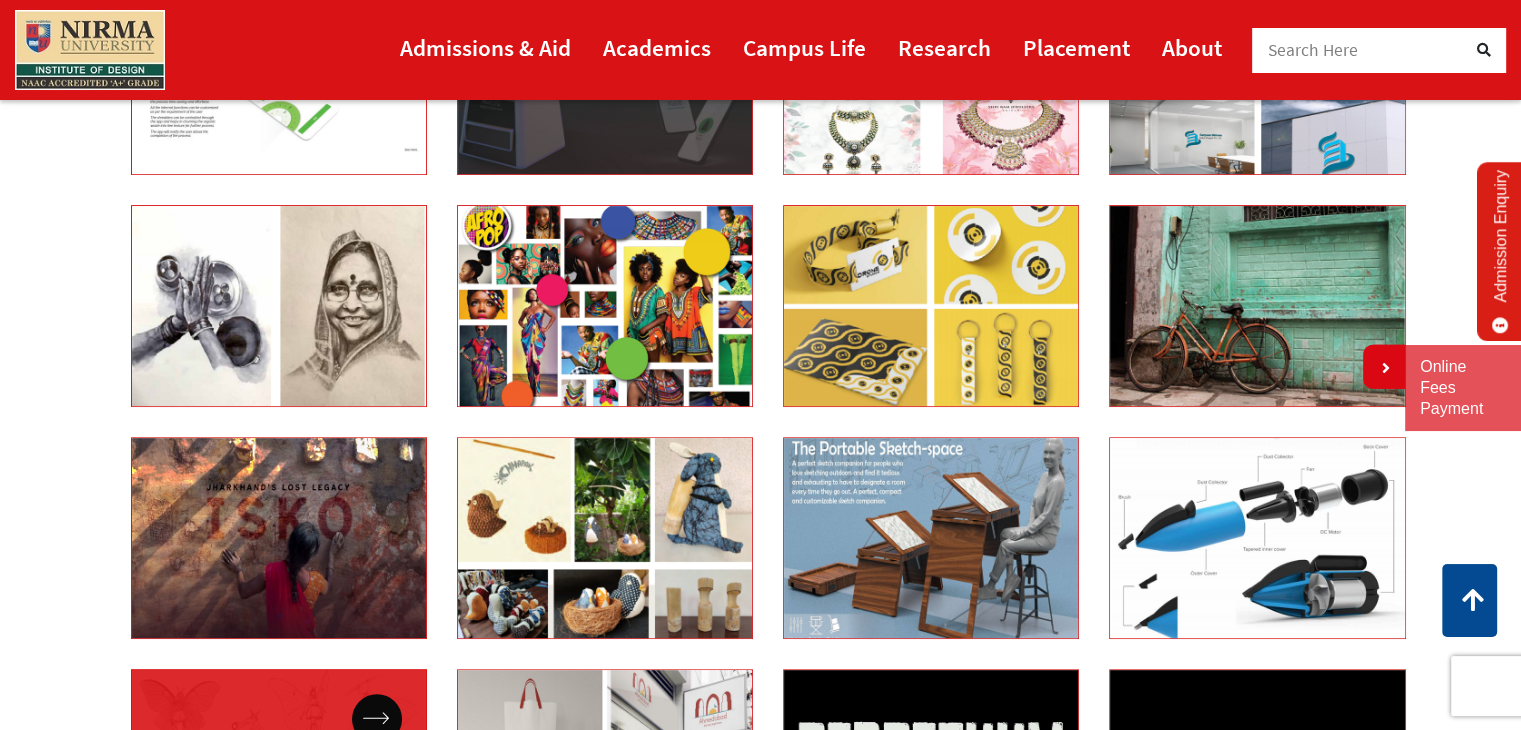 scroll, scrollTop: 690, scrollLeft: 0, axis: vertical 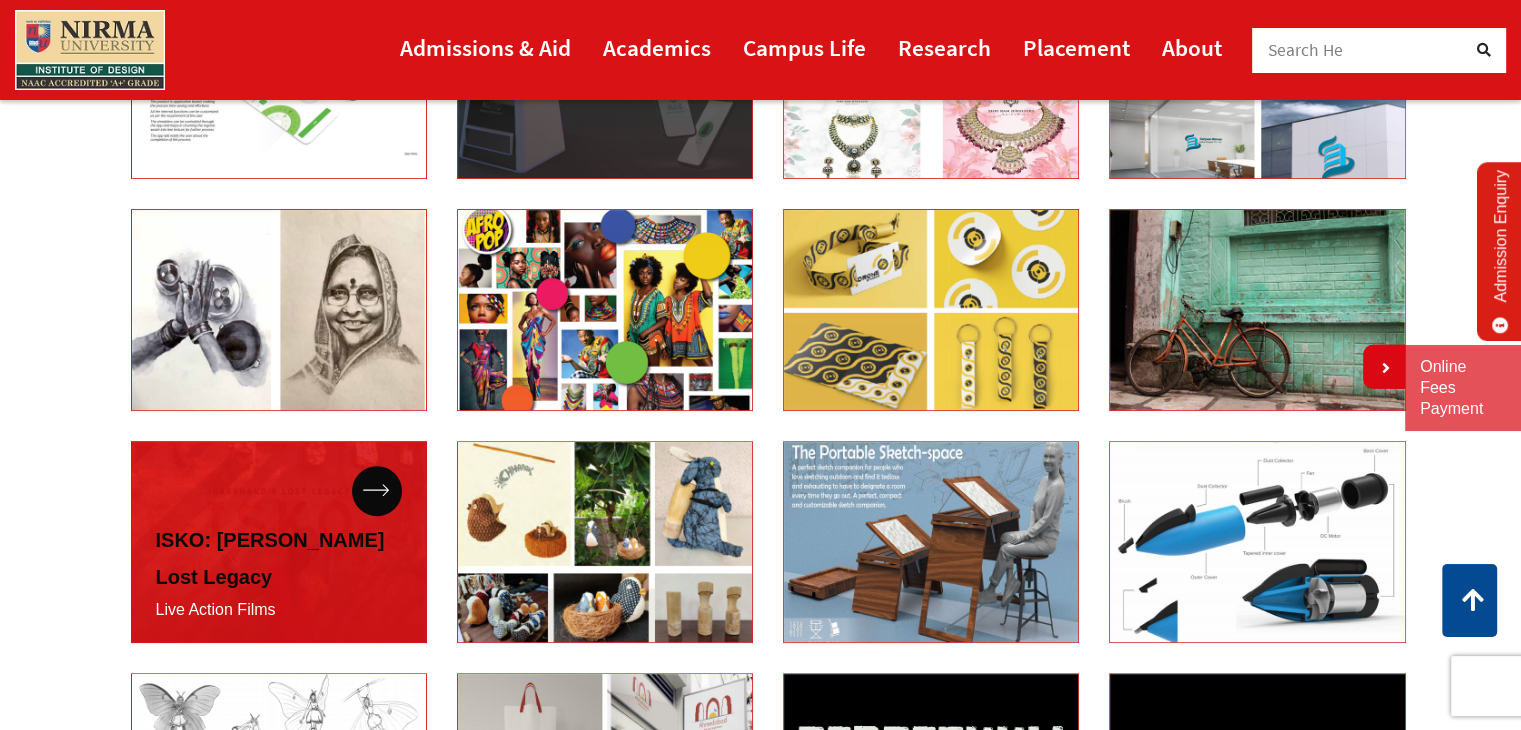click on "ISKO: Jharkhand’s Lost Legacy" at bounding box center (270, 558) 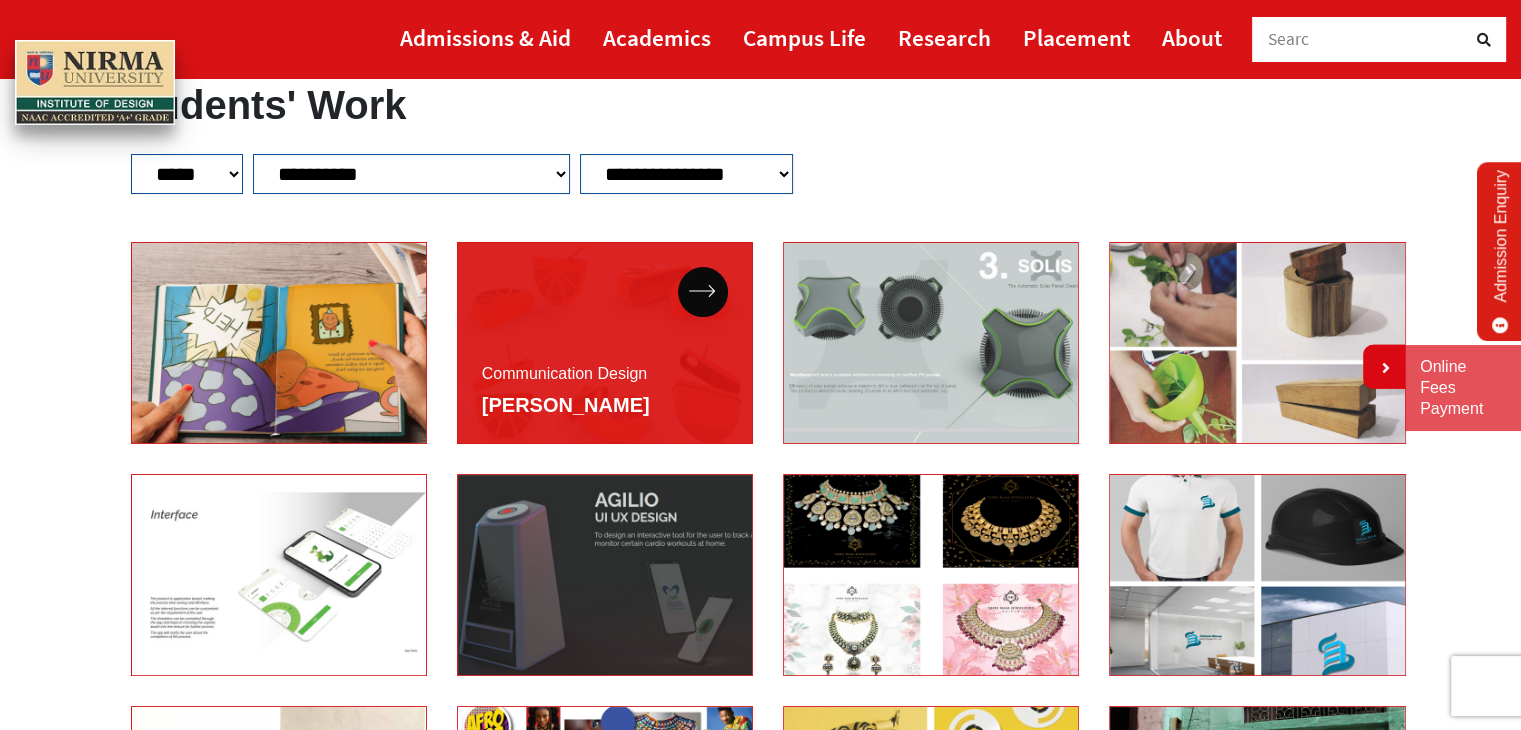 scroll, scrollTop: 191, scrollLeft: 0, axis: vertical 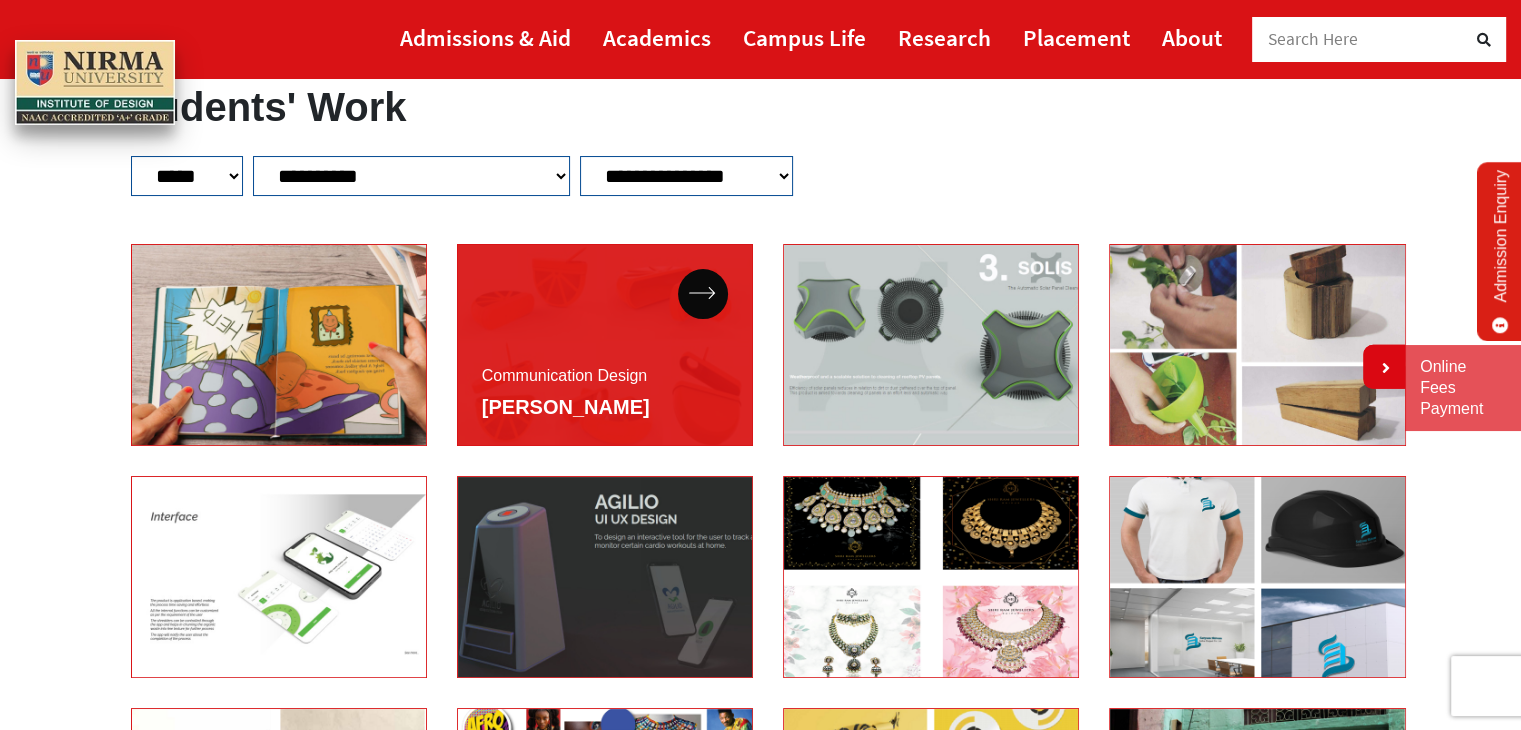 click on "Communication Design
Shriya Jain" at bounding box center [605, 345] 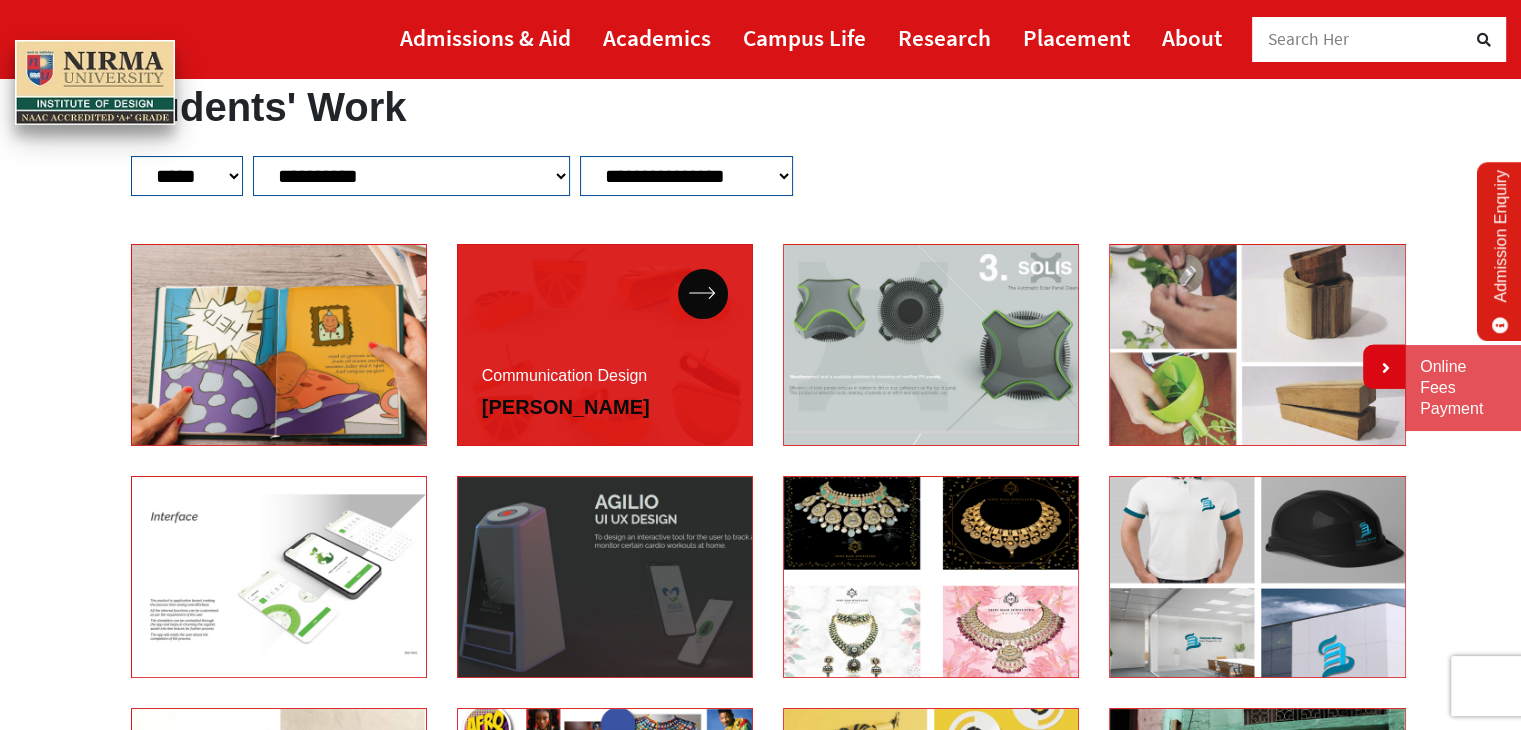 click on "[PERSON_NAME]" at bounding box center (566, 407) 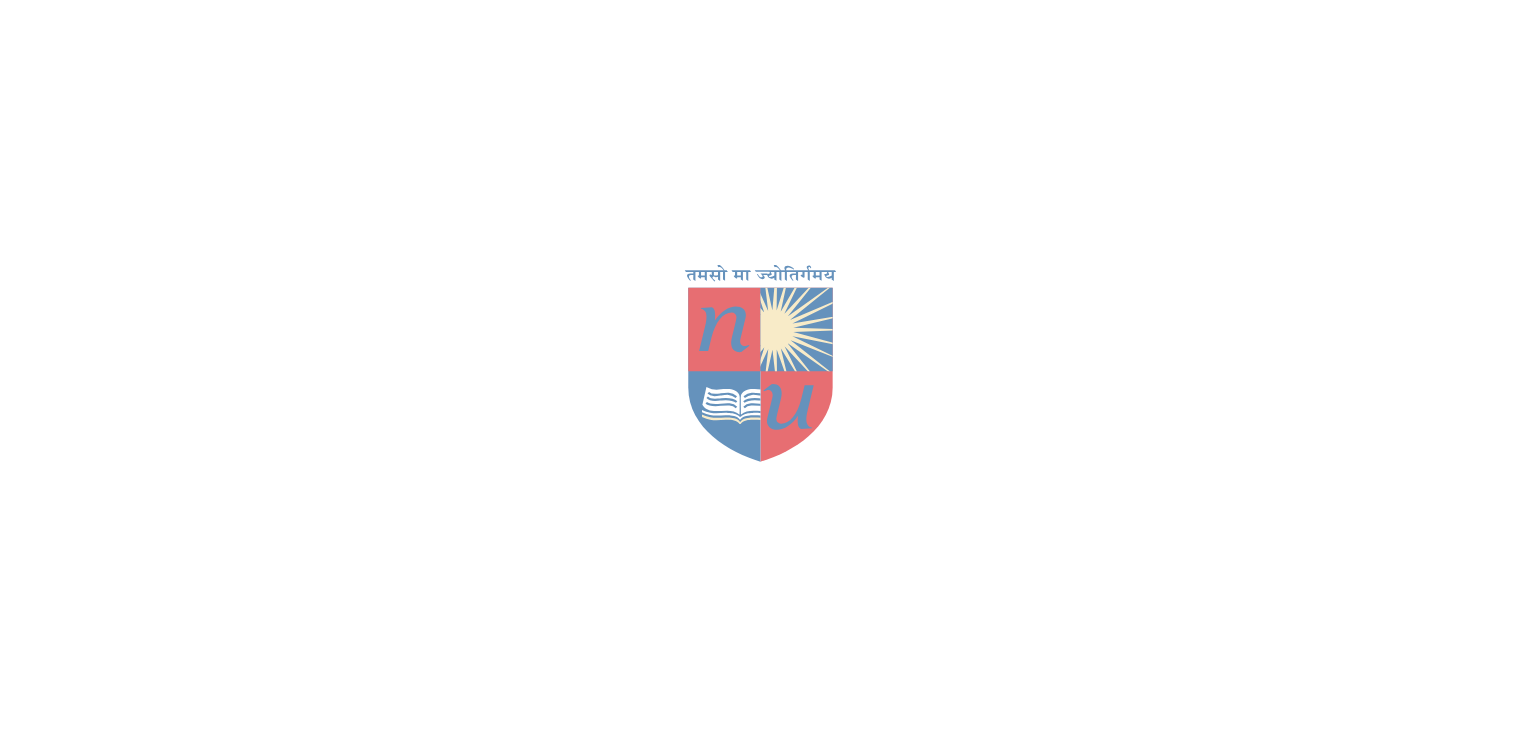scroll, scrollTop: 0, scrollLeft: 0, axis: both 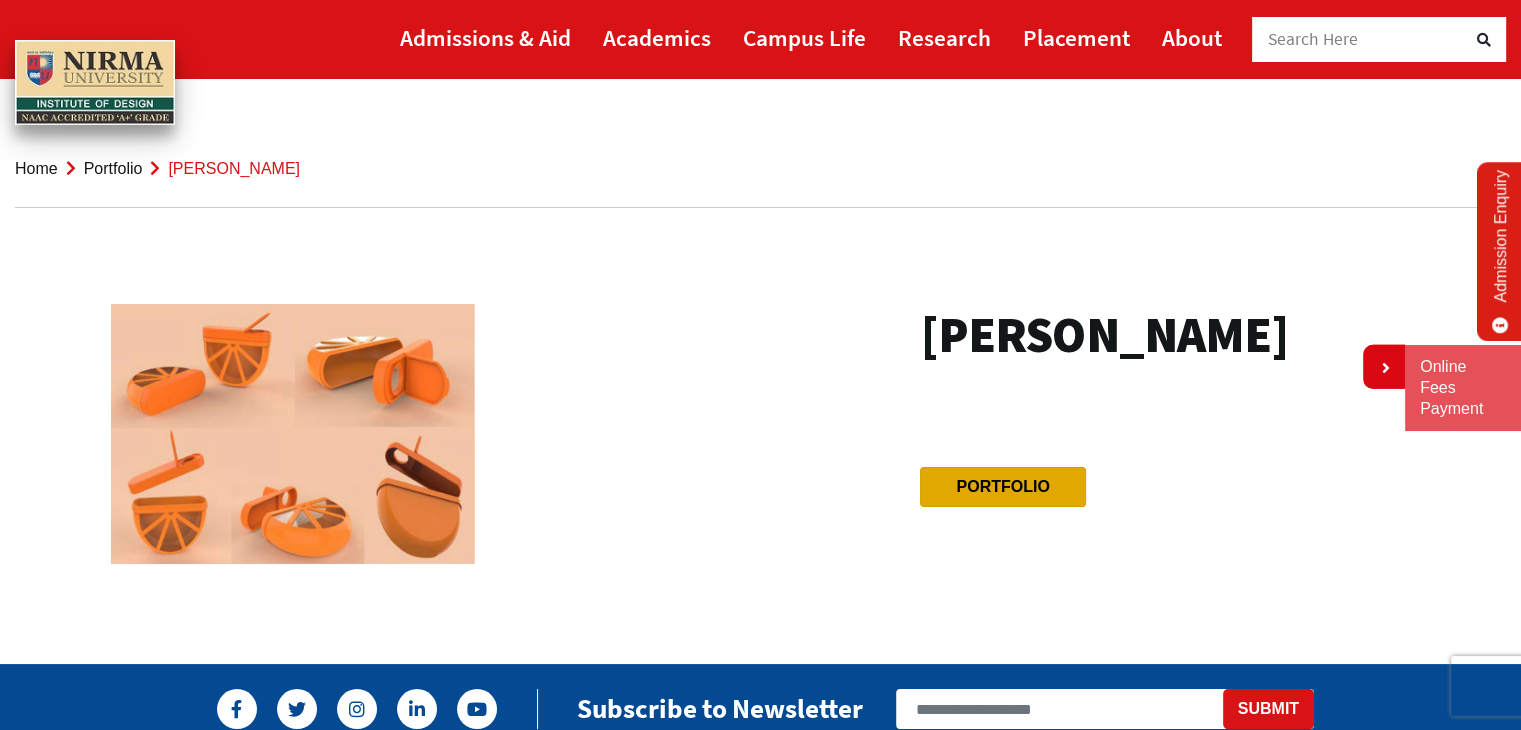 click on "Portfolio" at bounding box center (1002, 486) 